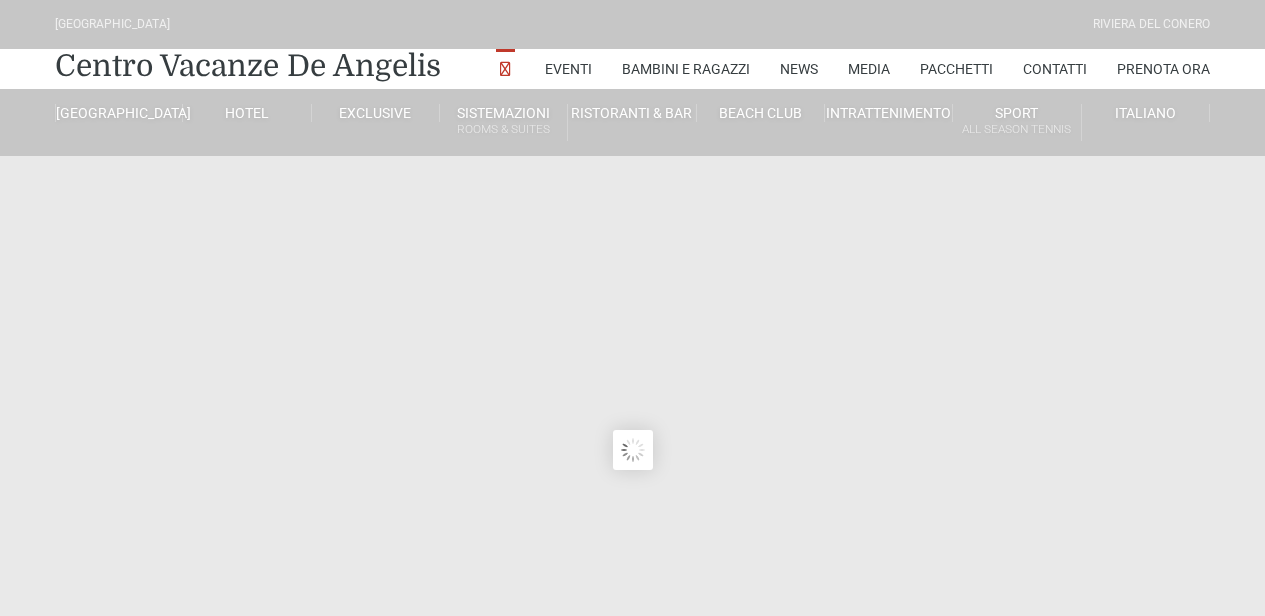 scroll, scrollTop: 0, scrollLeft: 0, axis: both 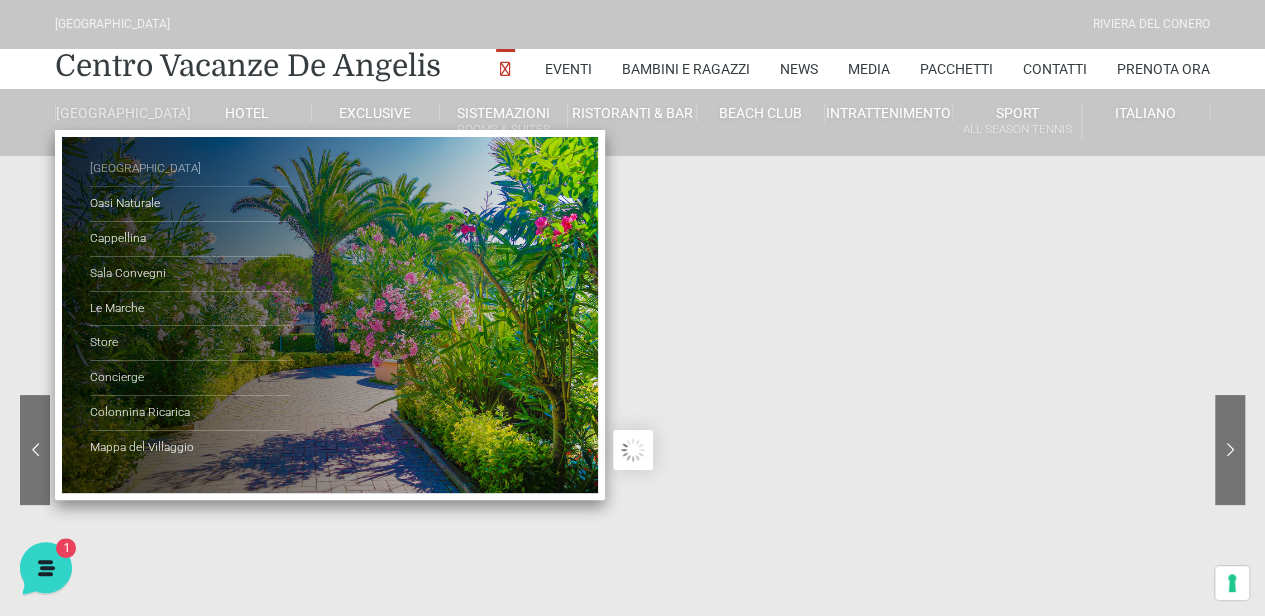 click on "[GEOGRAPHIC_DATA]" at bounding box center (190, 169) 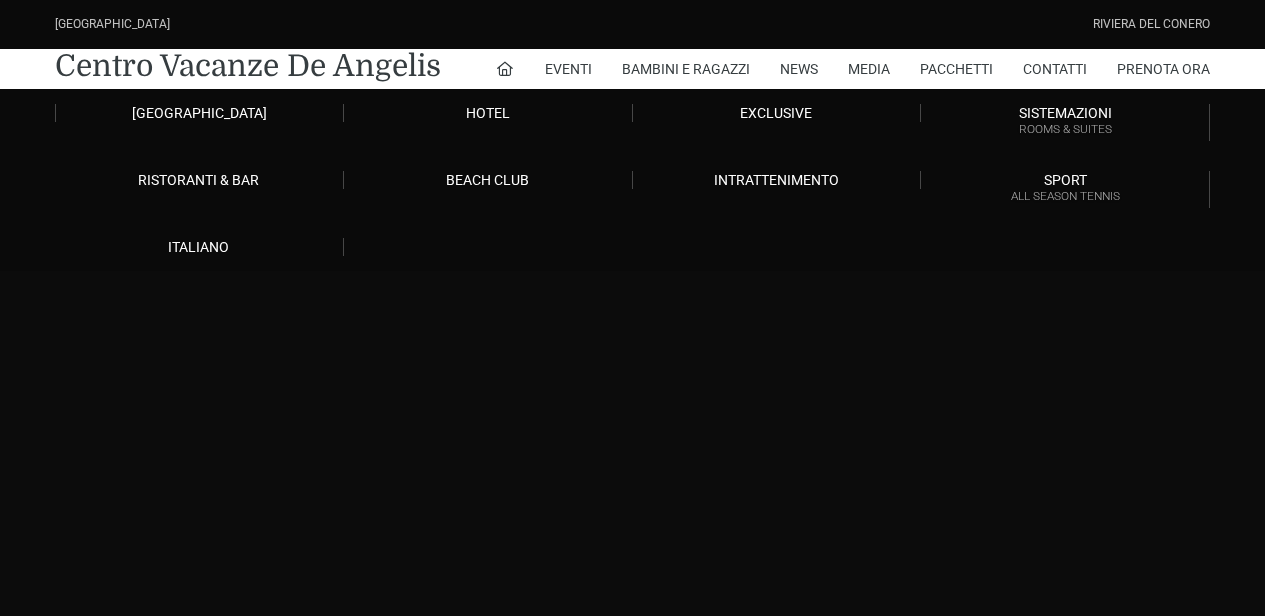 scroll, scrollTop: 0, scrollLeft: 0, axis: both 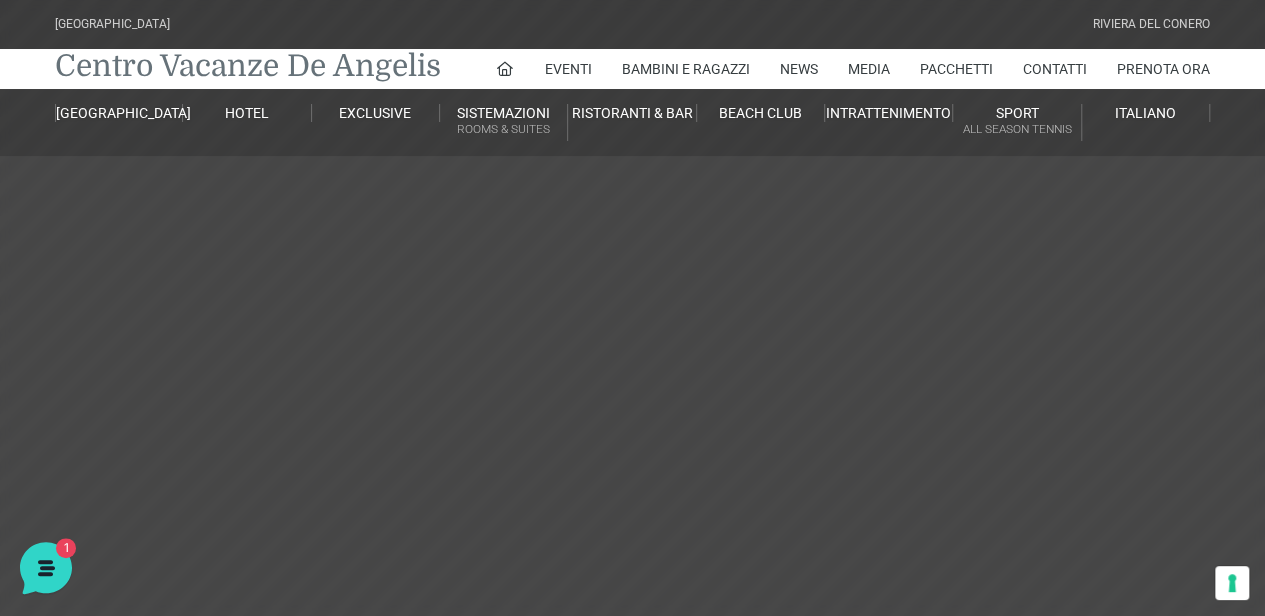 click on "Centro Vacanze De Angelis" at bounding box center [248, 66] 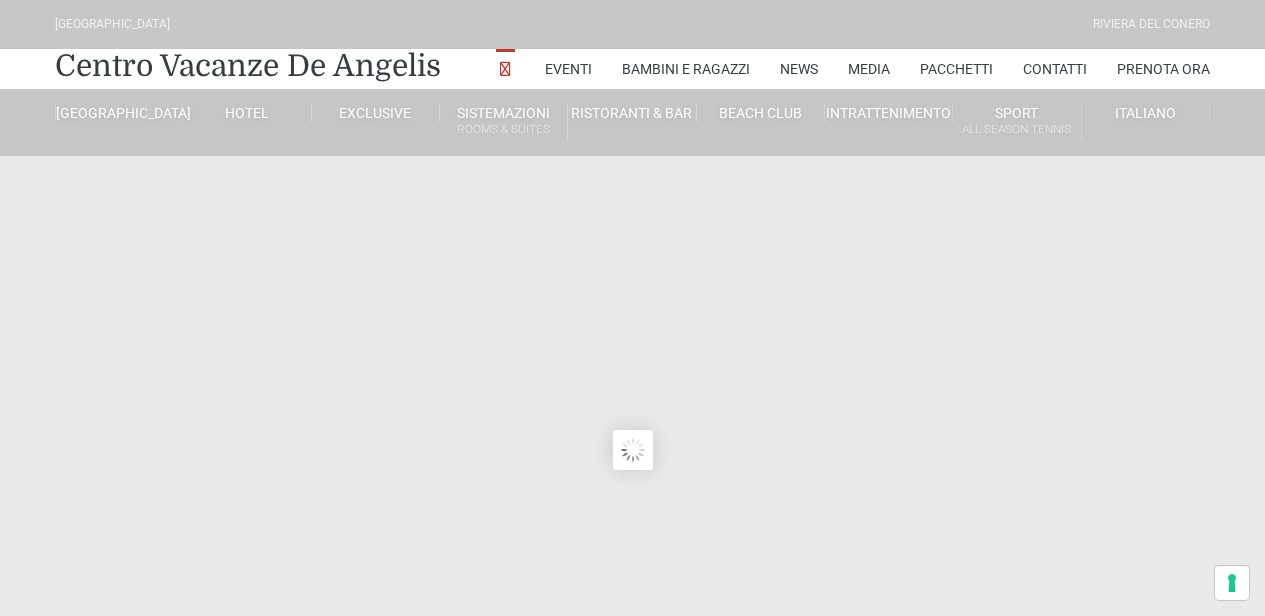 scroll, scrollTop: 0, scrollLeft: 0, axis: both 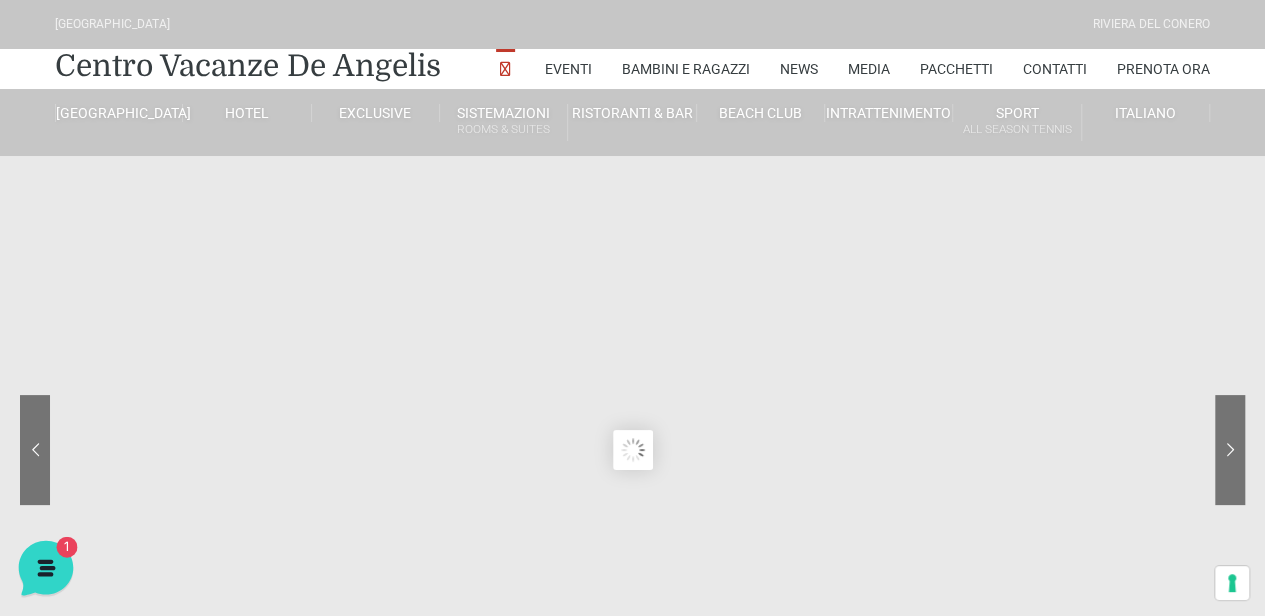 click on "1" at bounding box center [64, 546] 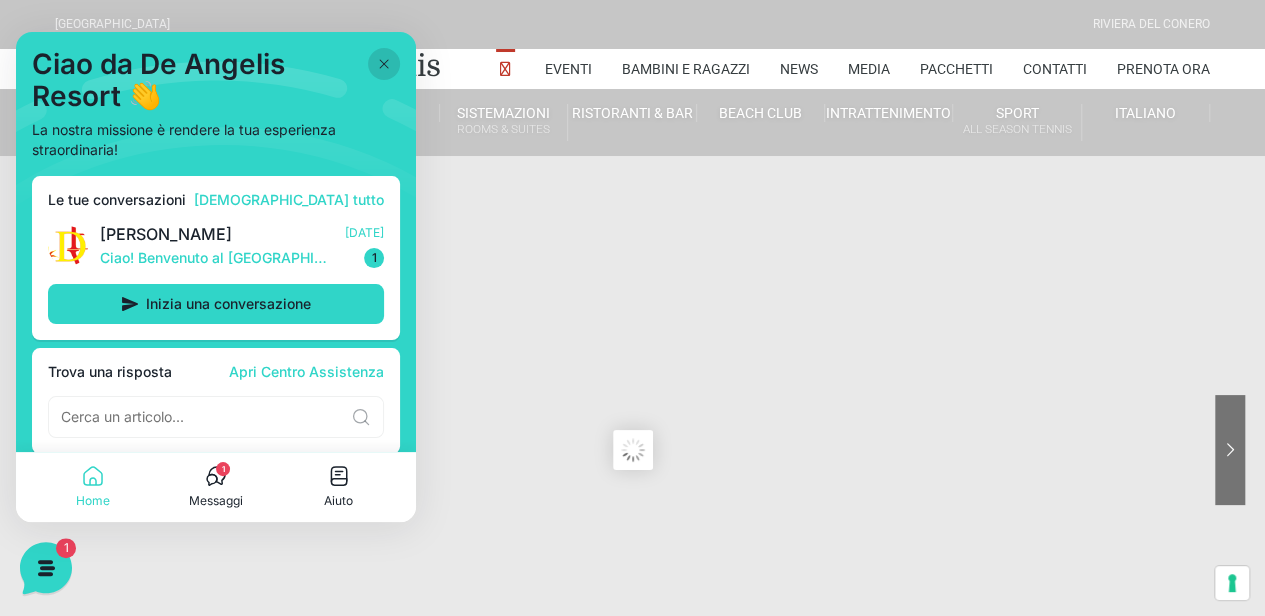 click 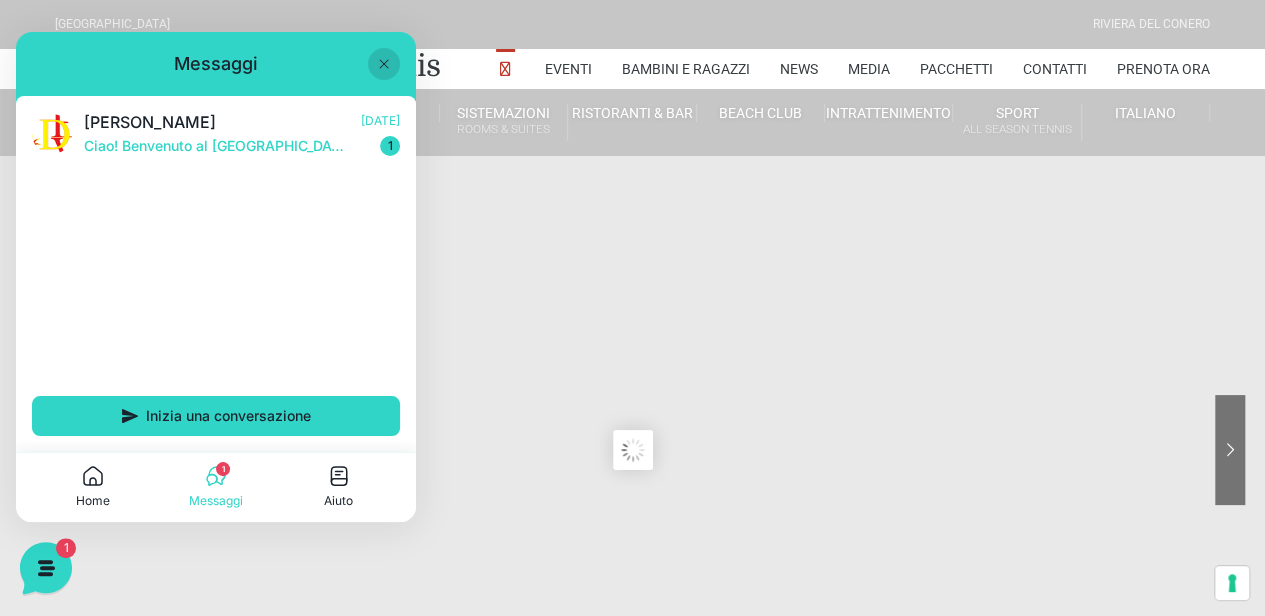 click 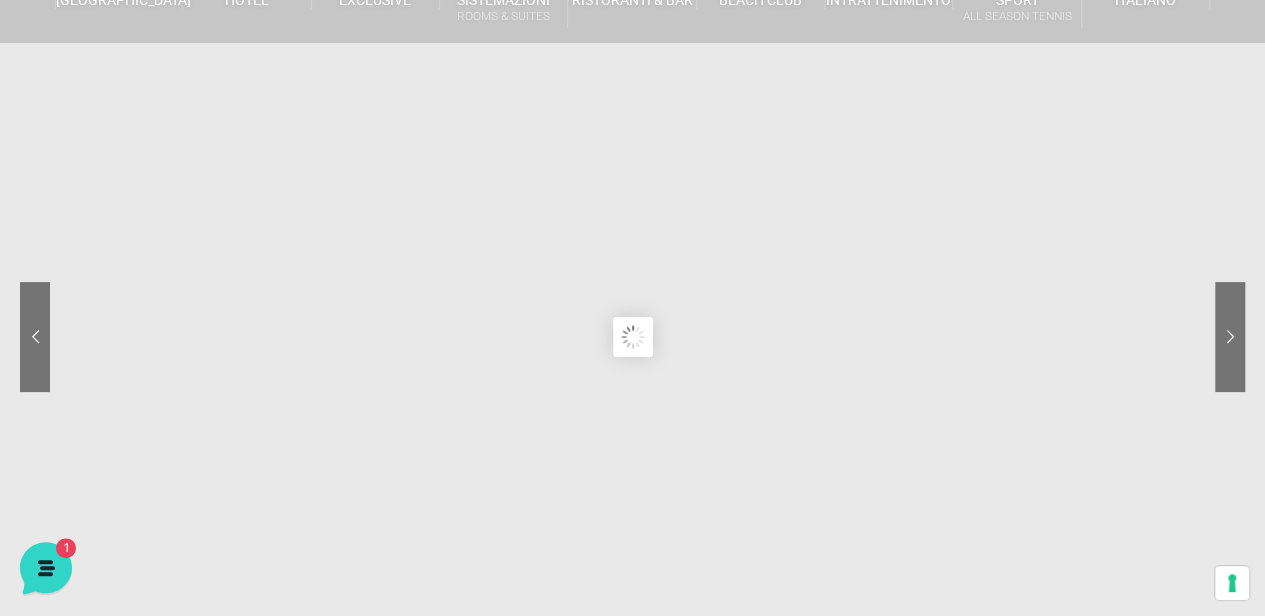scroll, scrollTop: 120, scrollLeft: 0, axis: vertical 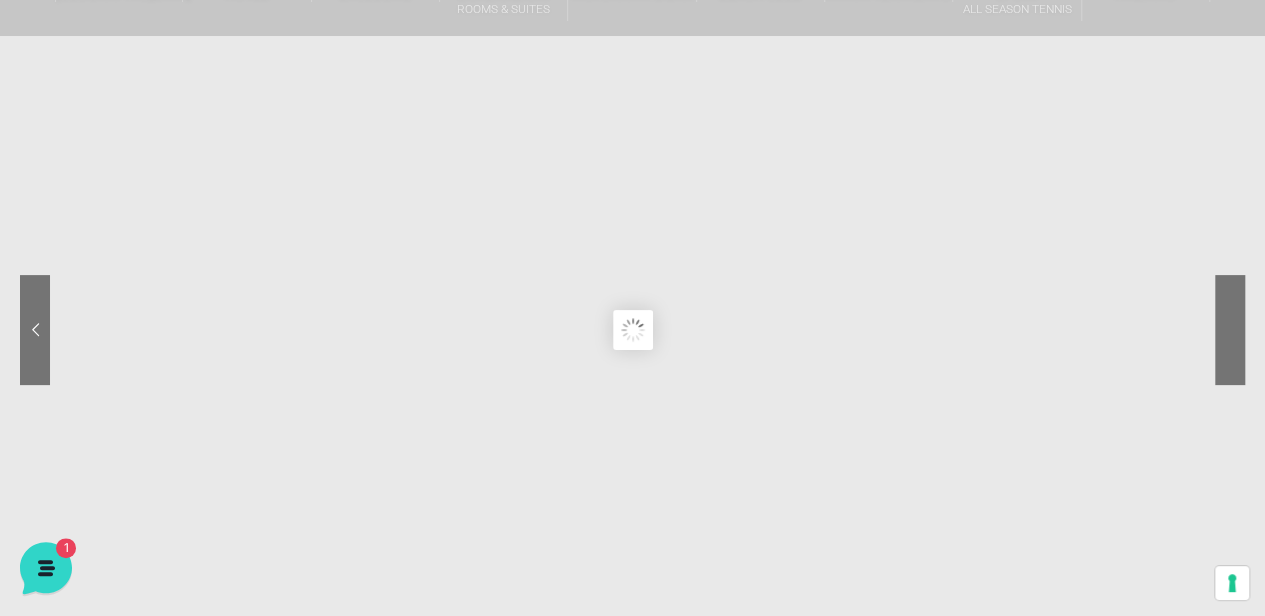 click 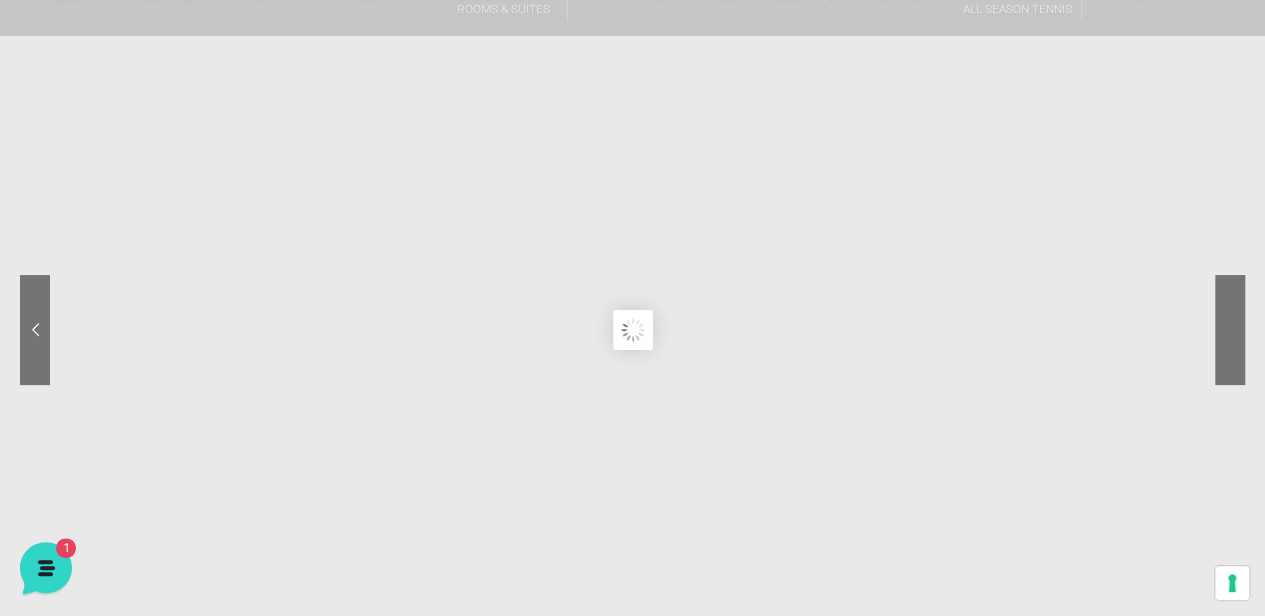 click 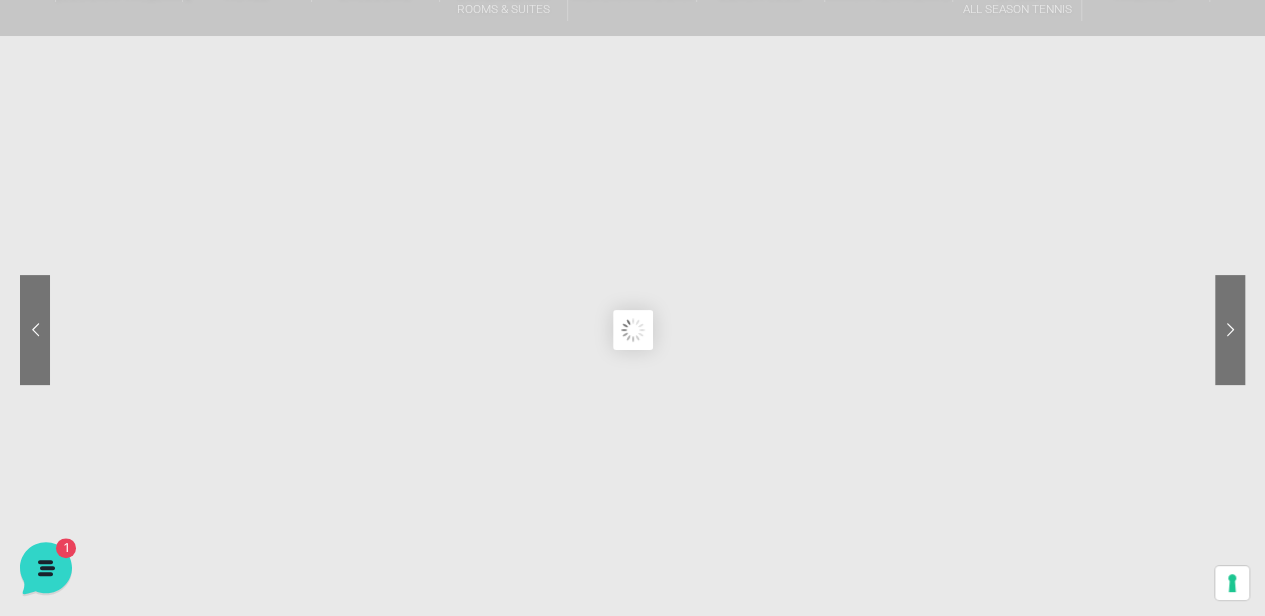 scroll, scrollTop: 0, scrollLeft: 0, axis: both 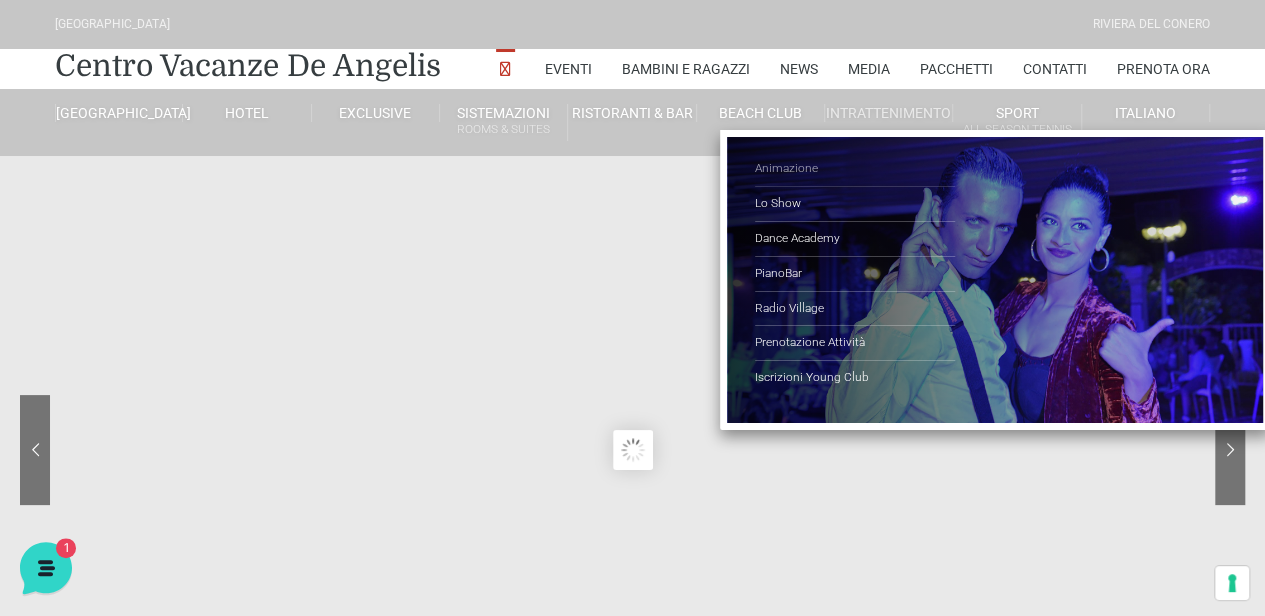 click on "Animazione" at bounding box center [855, 169] 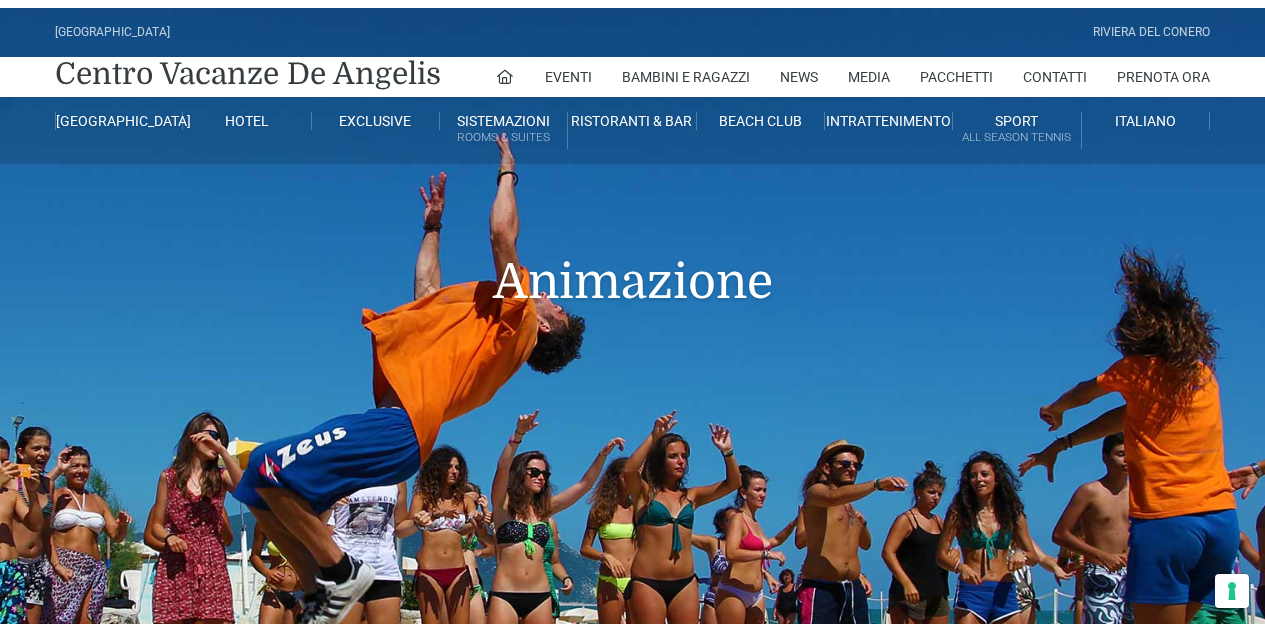 scroll, scrollTop: 0, scrollLeft: 0, axis: both 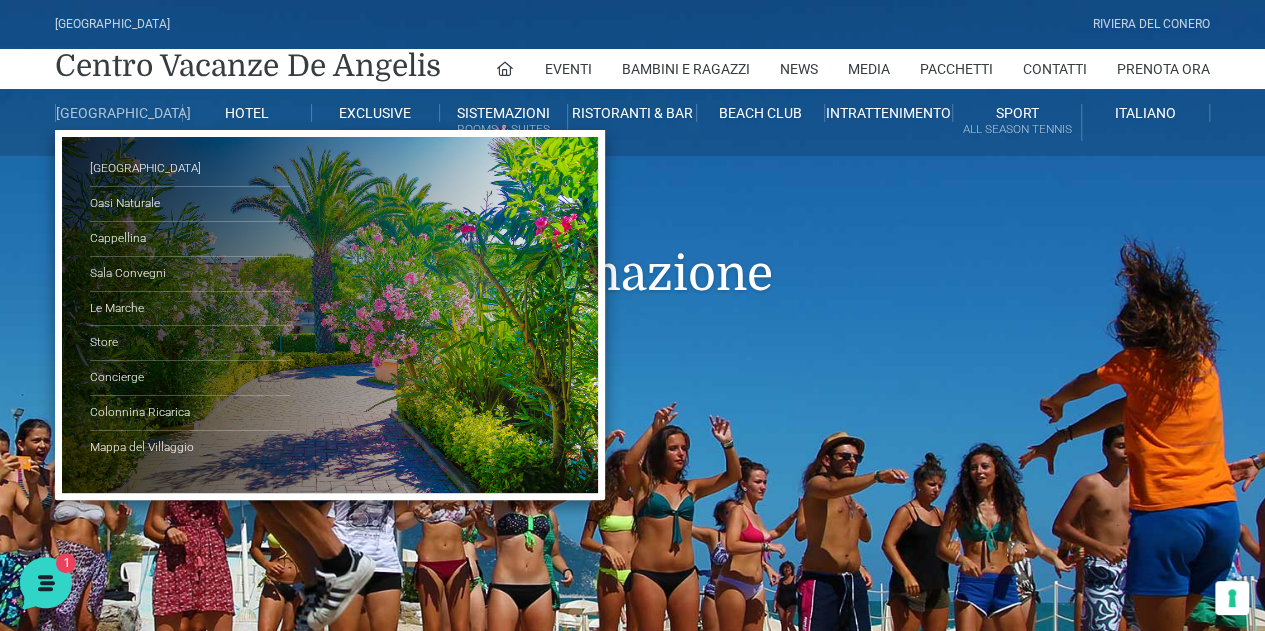 click on "[GEOGRAPHIC_DATA]" at bounding box center (119, 113) 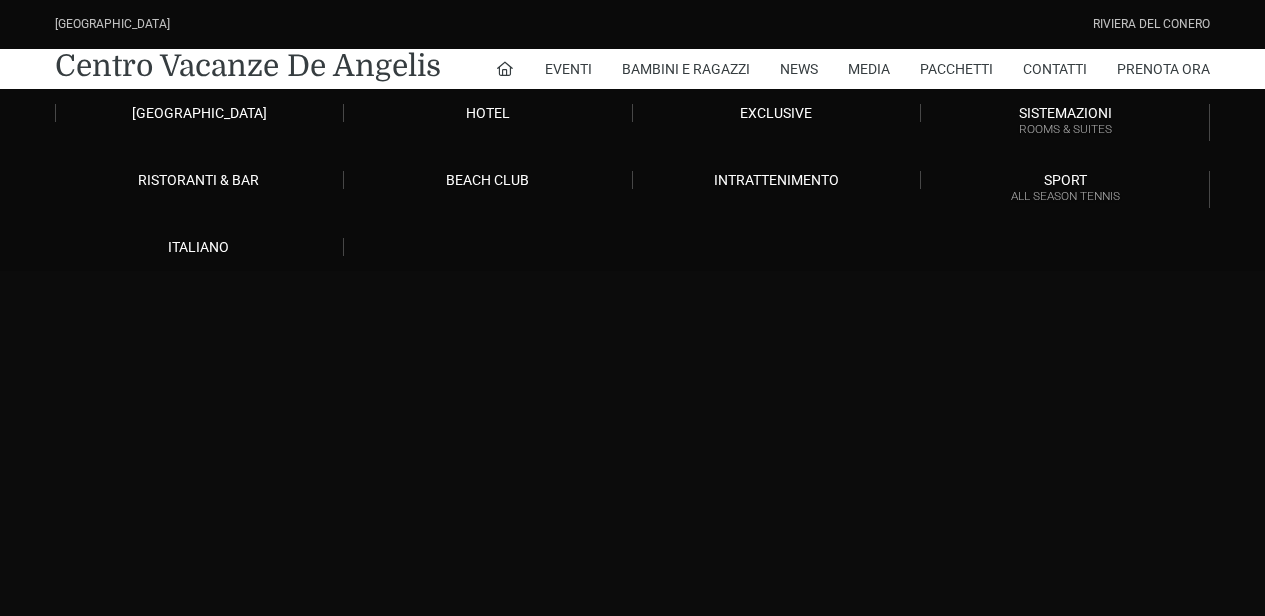 scroll, scrollTop: 0, scrollLeft: 0, axis: both 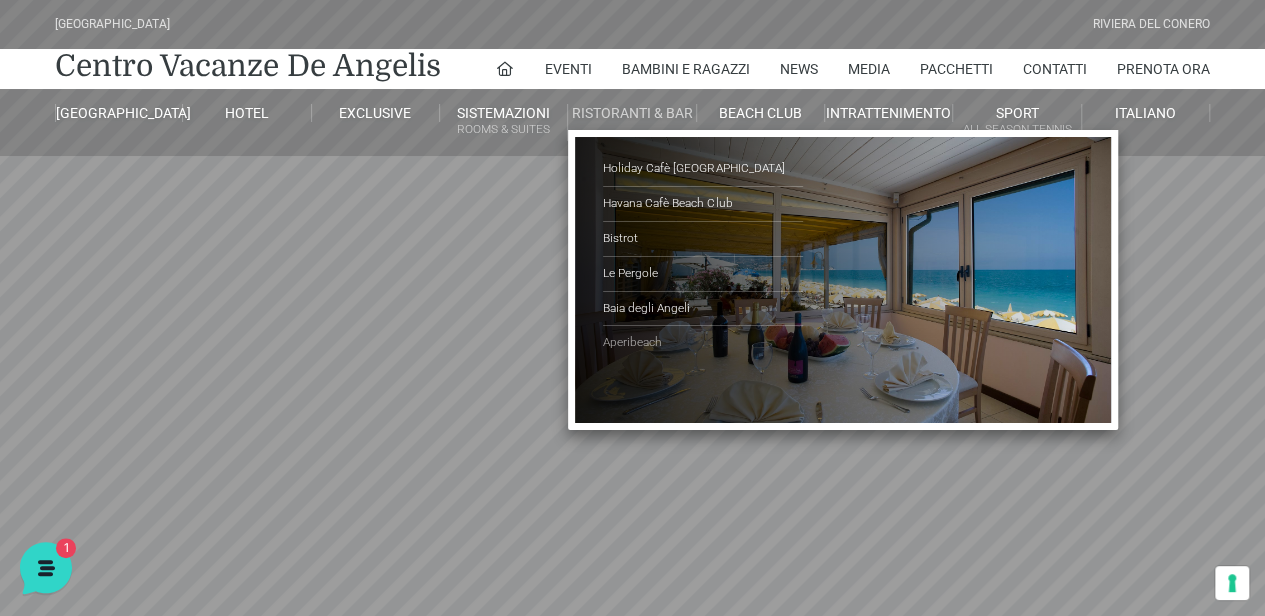 click on "Aperibeach" at bounding box center (703, 343) 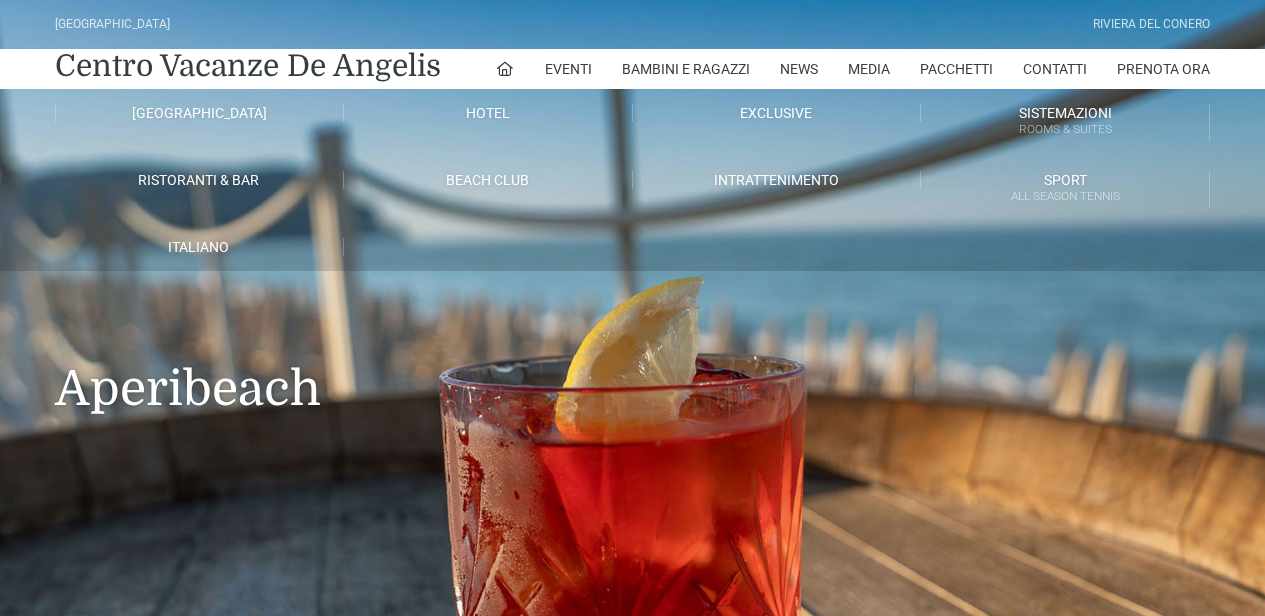 scroll, scrollTop: 0, scrollLeft: 0, axis: both 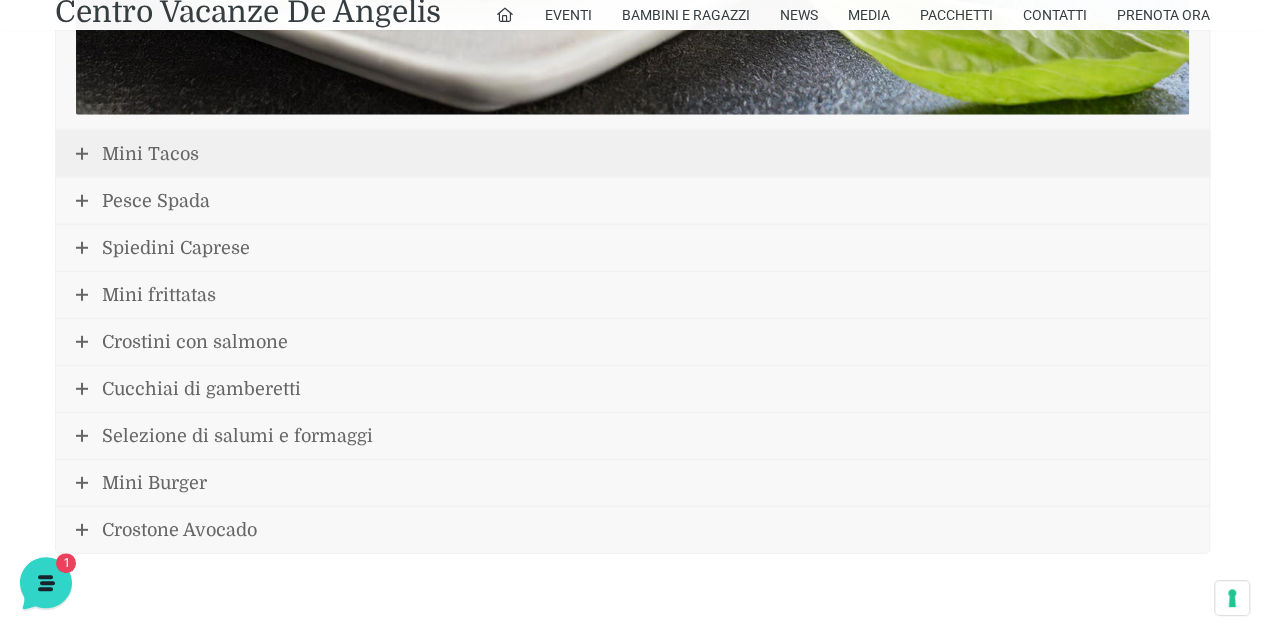 click at bounding box center (82, 154) 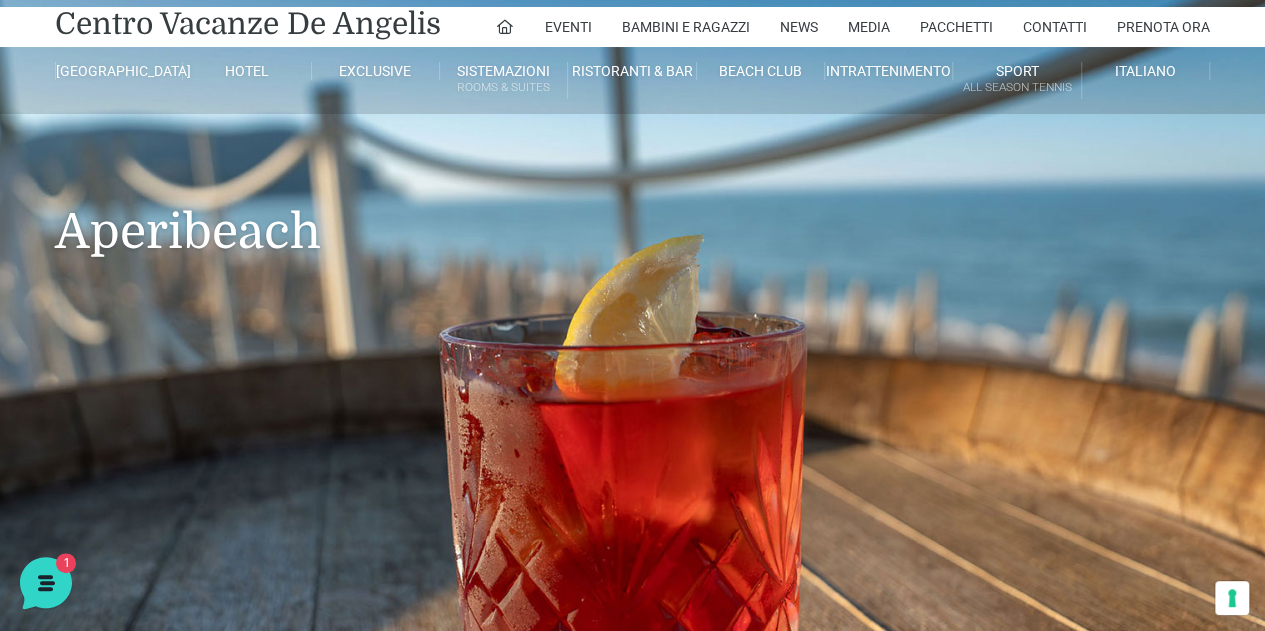 scroll, scrollTop: 0, scrollLeft: 0, axis: both 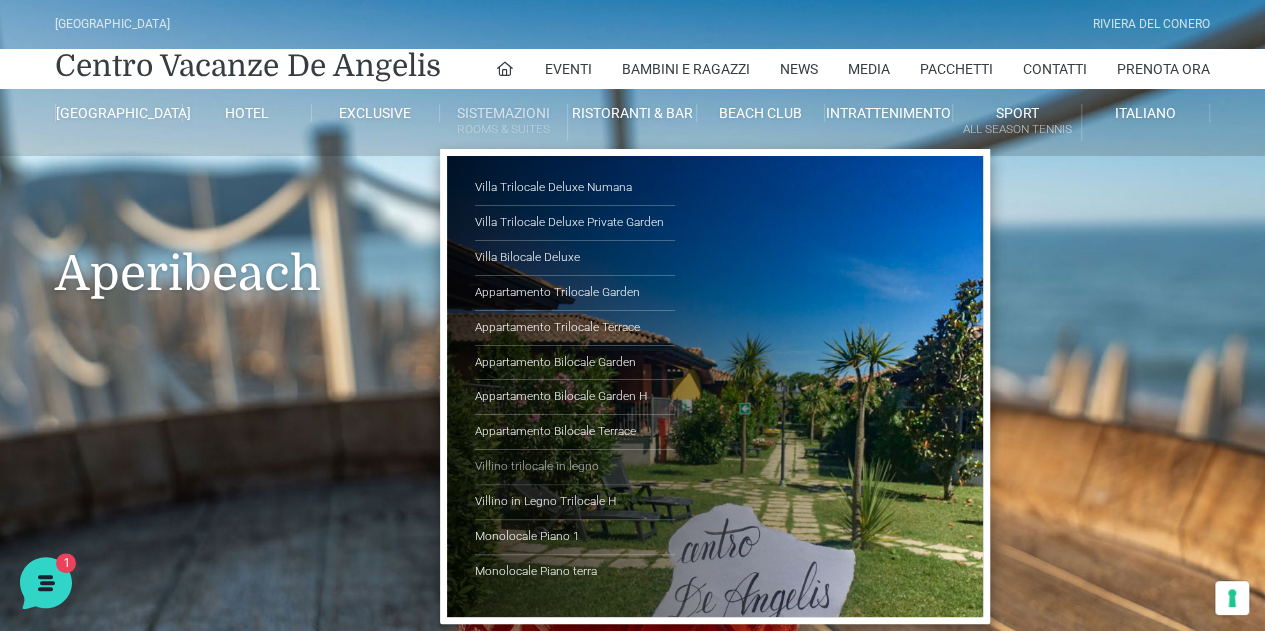 click on "Villino trilocale in legno" at bounding box center (575, 467) 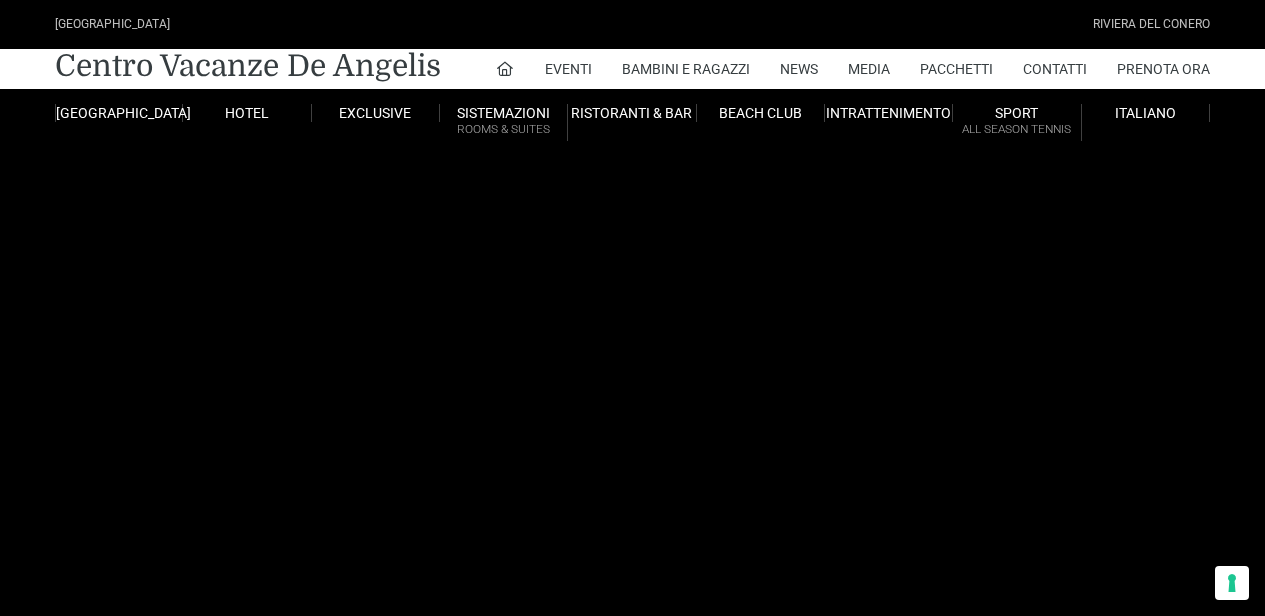 scroll, scrollTop: 0, scrollLeft: 0, axis: both 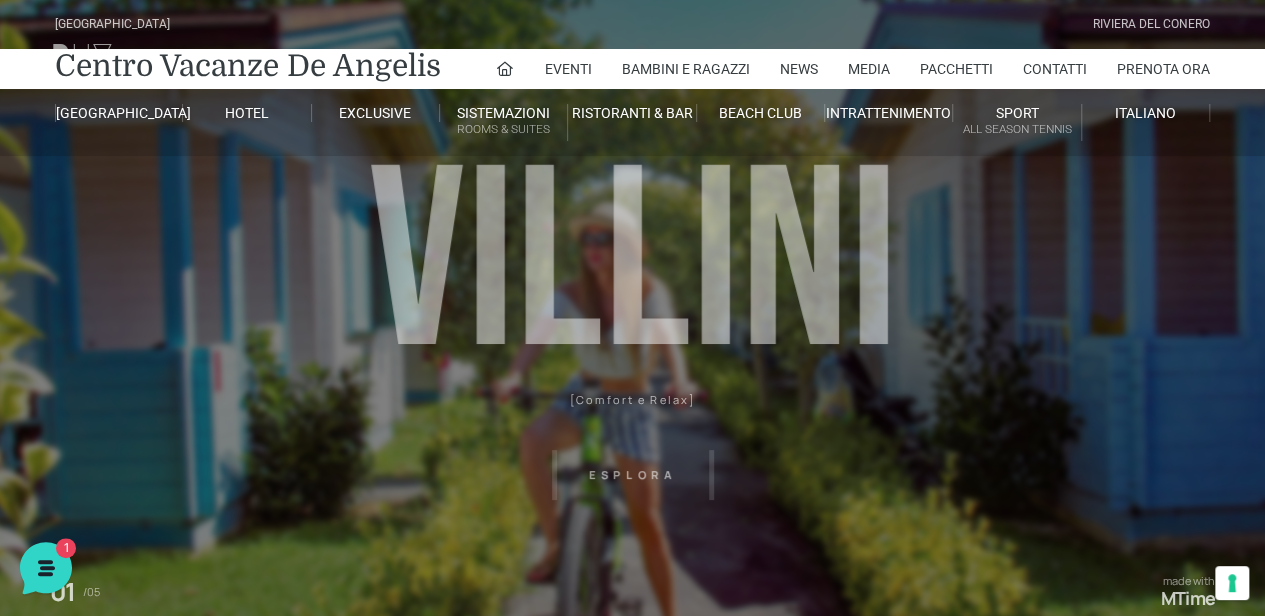 click on "[GEOGRAPHIC_DATA]
[GEOGRAPHIC_DATA]
Centro Vacanze [GEOGRAPHIC_DATA]
Eventi
Miss Italia
Cerimonie
Team building
Bambini e Ragazzi
Holly Beach Club
Holly Teeny Club
[PERSON_NAME] Club
Piscine
Iscrizioni Holly Club
News
Media
Pacchetti
Contatti
Prenota Ora
[GEOGRAPHIC_DATA]
Parco Piscine
Oasi Naturale
Cappellina
Sala Convegni
[GEOGRAPHIC_DATA]
Store
Concierge
Colonnina Ricarica
Mappa del Villaggio
Hotel
Suite Prestige
Camera Prestige
Camera Suite H
Sala Meeting
Exclusive
[GEOGRAPHIC_DATA]
Dimora Padronale
Villa 601 Alpine
Villa Classic
Bilocale Garden Gold
Sistemazioni Rooms & Suites
[GEOGRAPHIC_DATA] Deluxe Numana
Villa Trilocale Deluxe Private Garden
Villa Bilocale Deluxe
Appartamento Trilocale Garden" at bounding box center (632, 450) 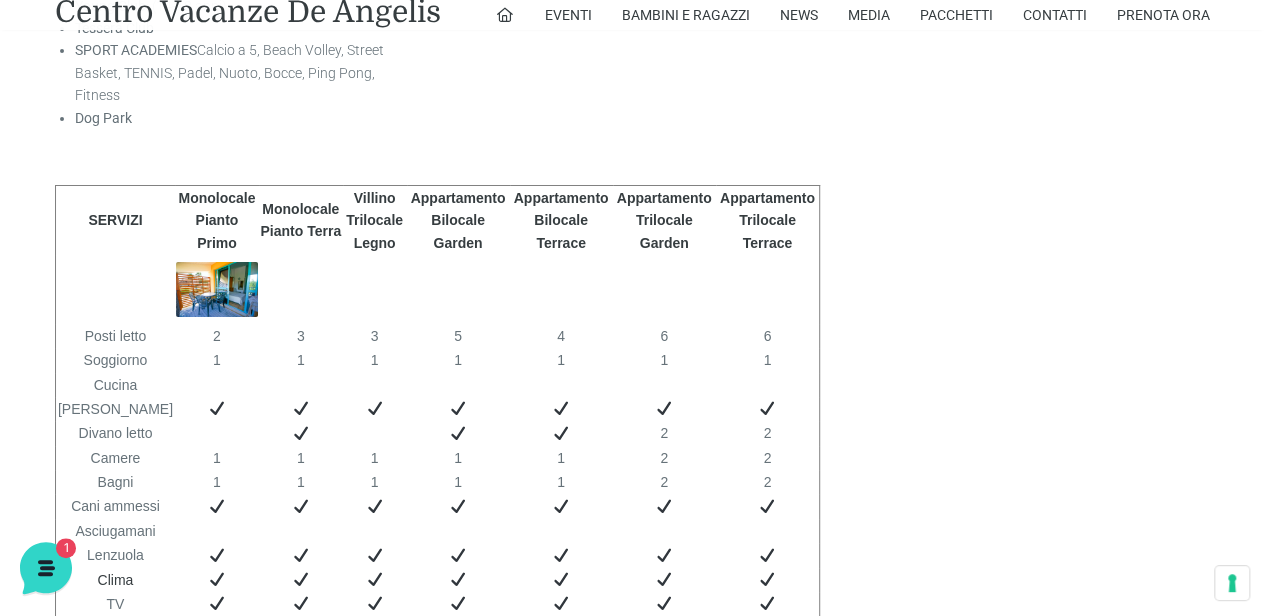 scroll, scrollTop: 3760, scrollLeft: 0, axis: vertical 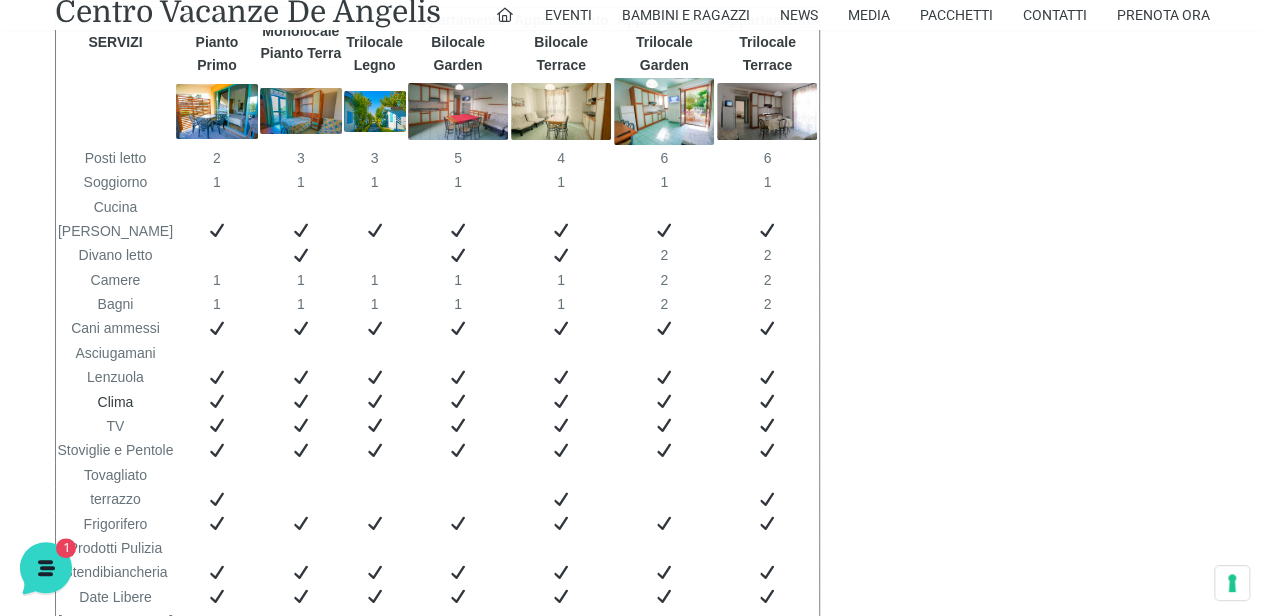 click at bounding box center (375, 111) 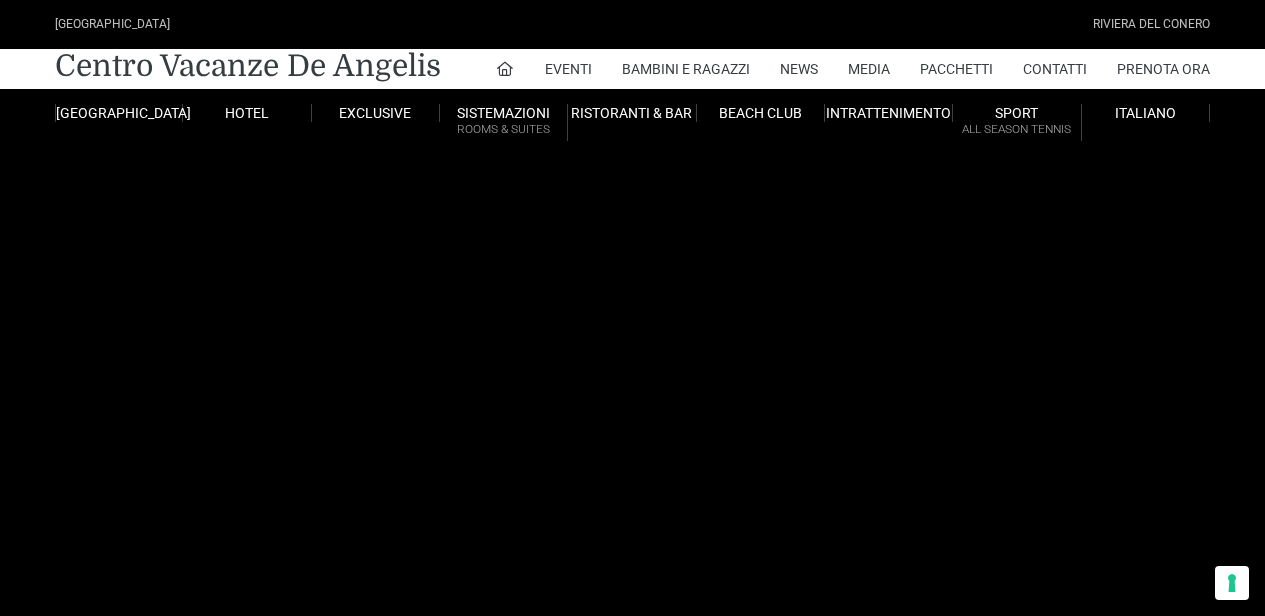 scroll, scrollTop: 0, scrollLeft: 0, axis: both 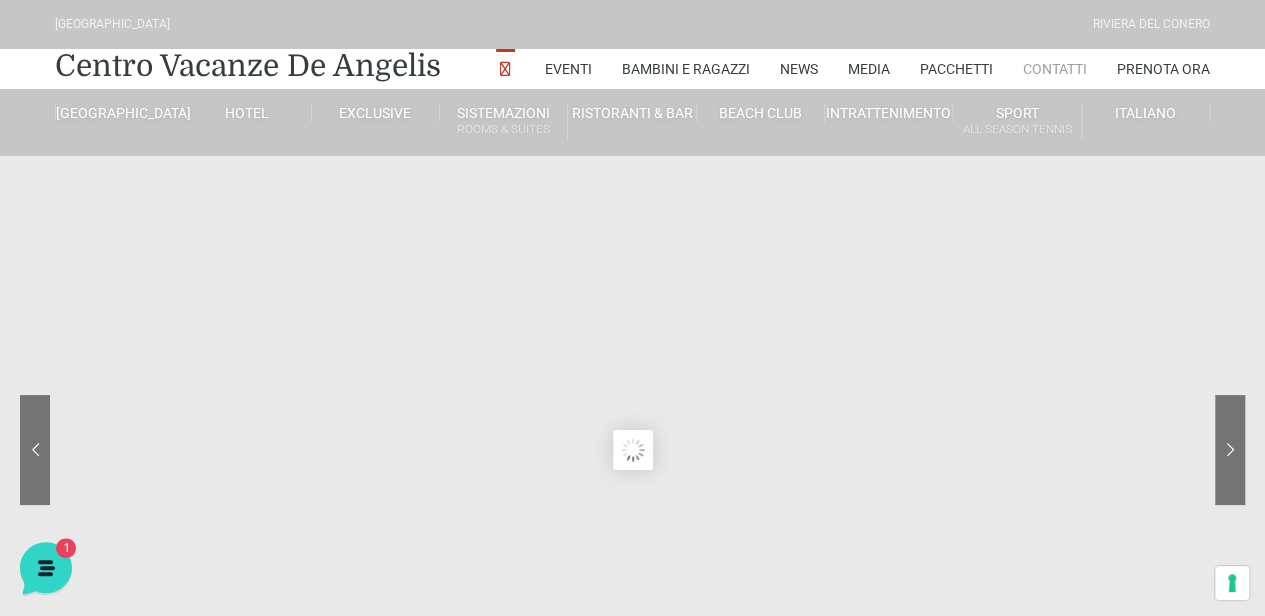 click on "Contatti" at bounding box center (1055, 69) 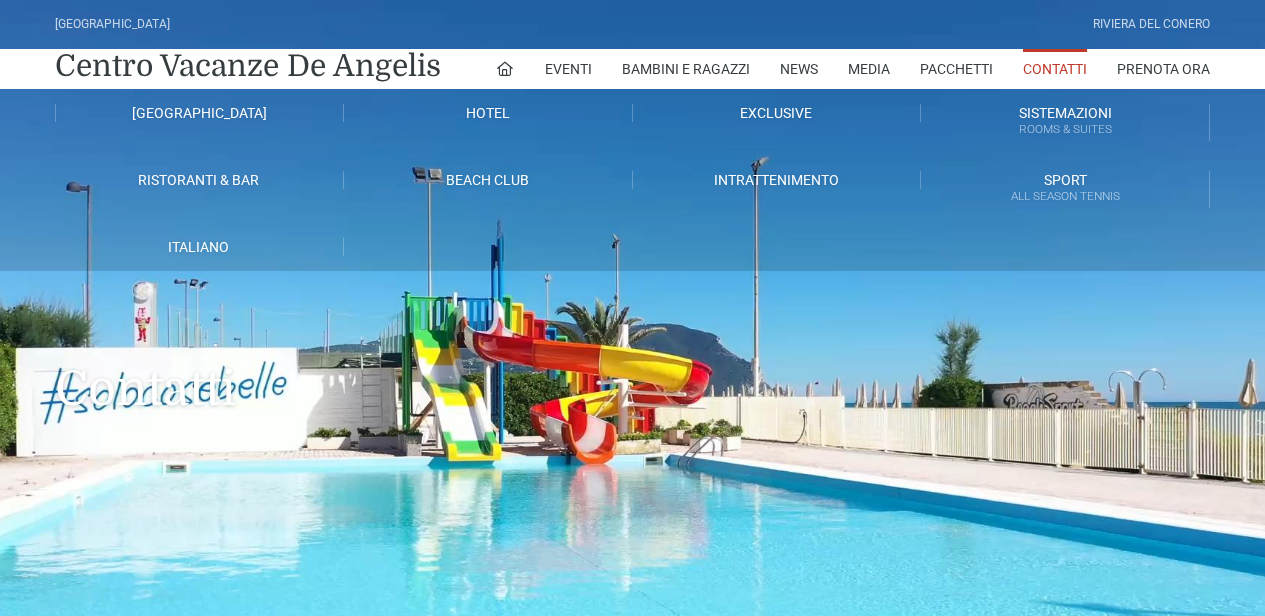 scroll, scrollTop: 0, scrollLeft: 0, axis: both 